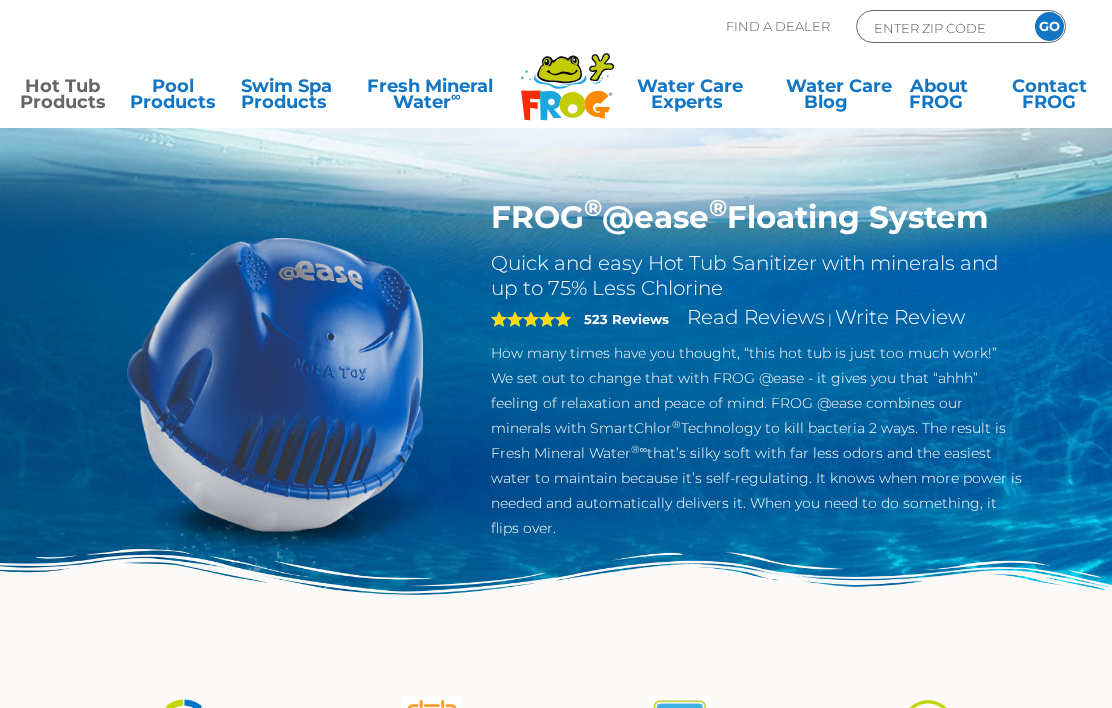scroll, scrollTop: 0, scrollLeft: 0, axis: both 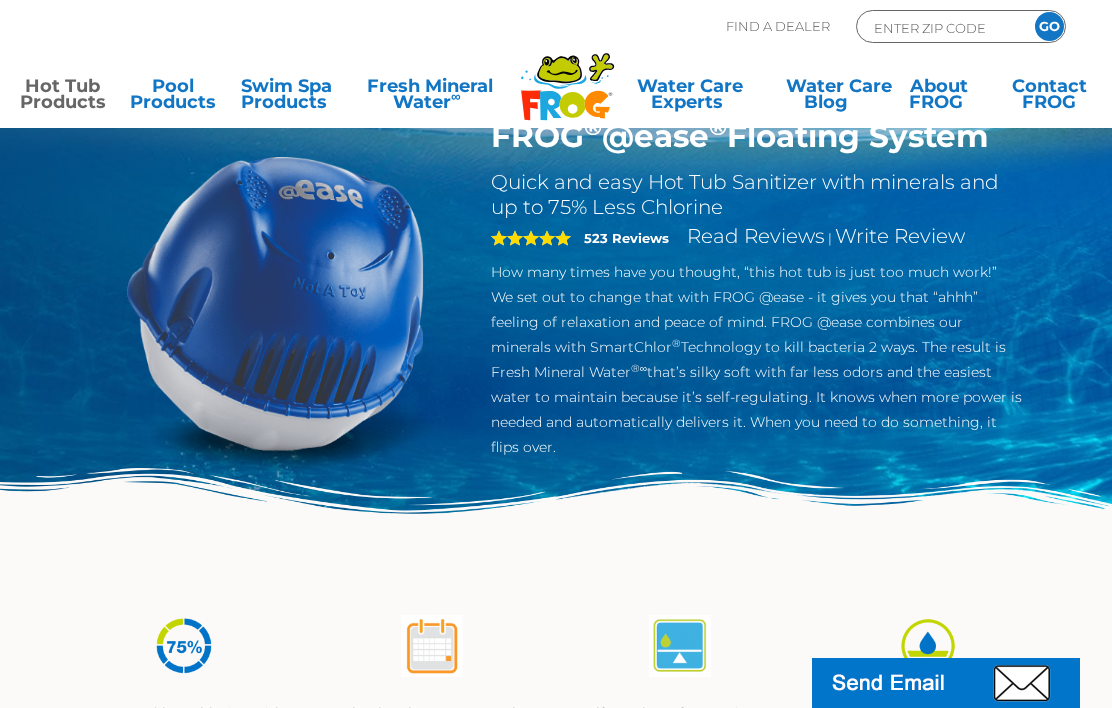 click on "Hot Tub  Products" at bounding box center [63, 98] 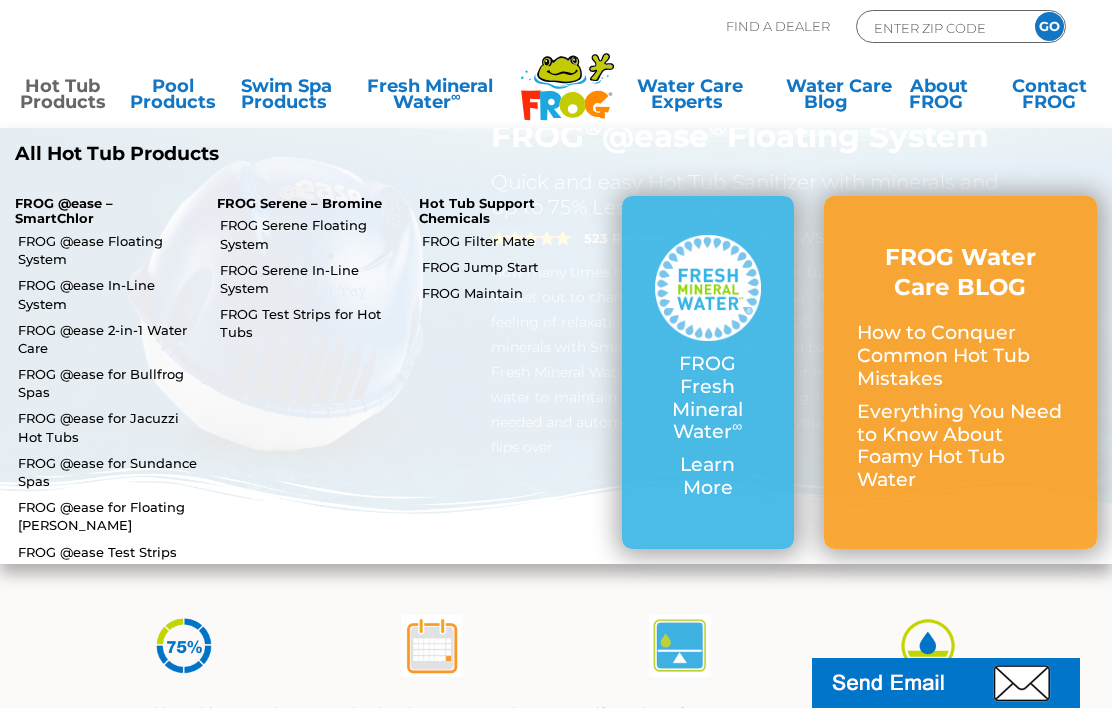 click on "Everything You Need to Know About Foamy Hot Tub Water" at bounding box center (960, 446) 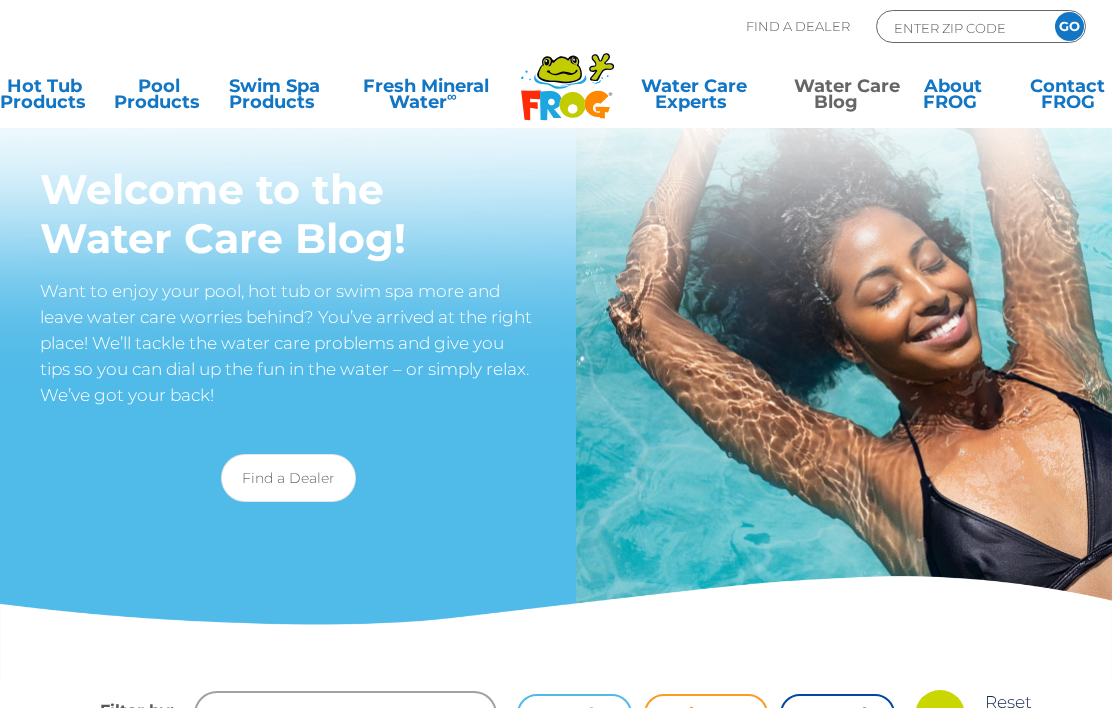 scroll, scrollTop: 0, scrollLeft: 0, axis: both 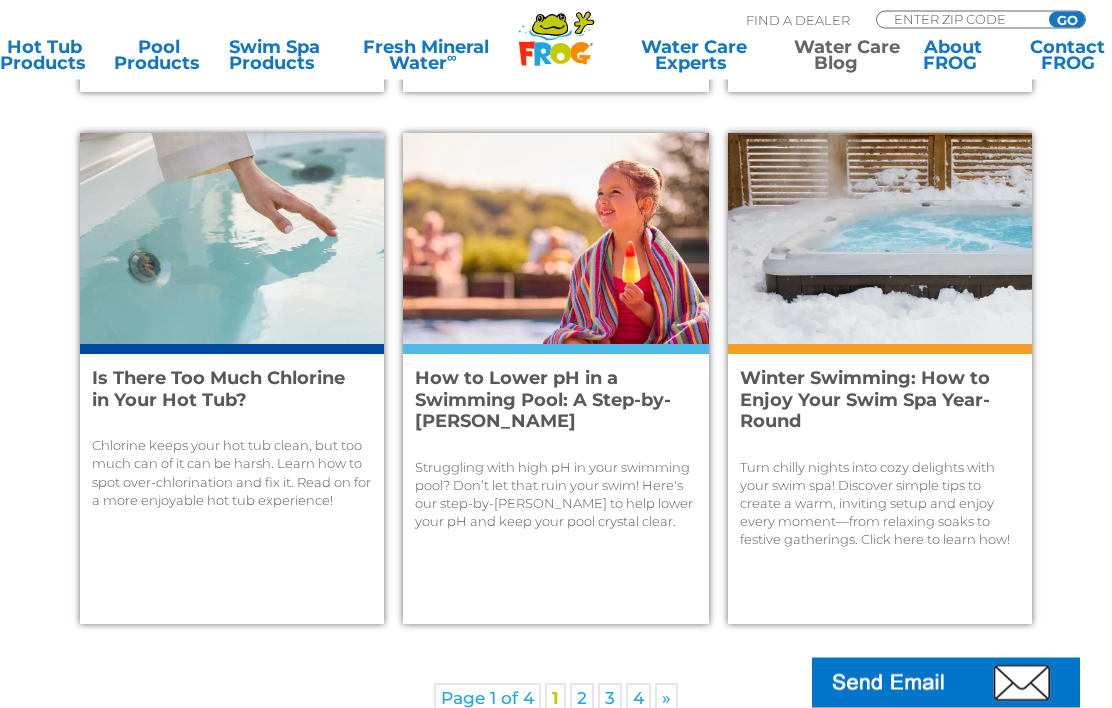 click on "2" at bounding box center [582, 699] 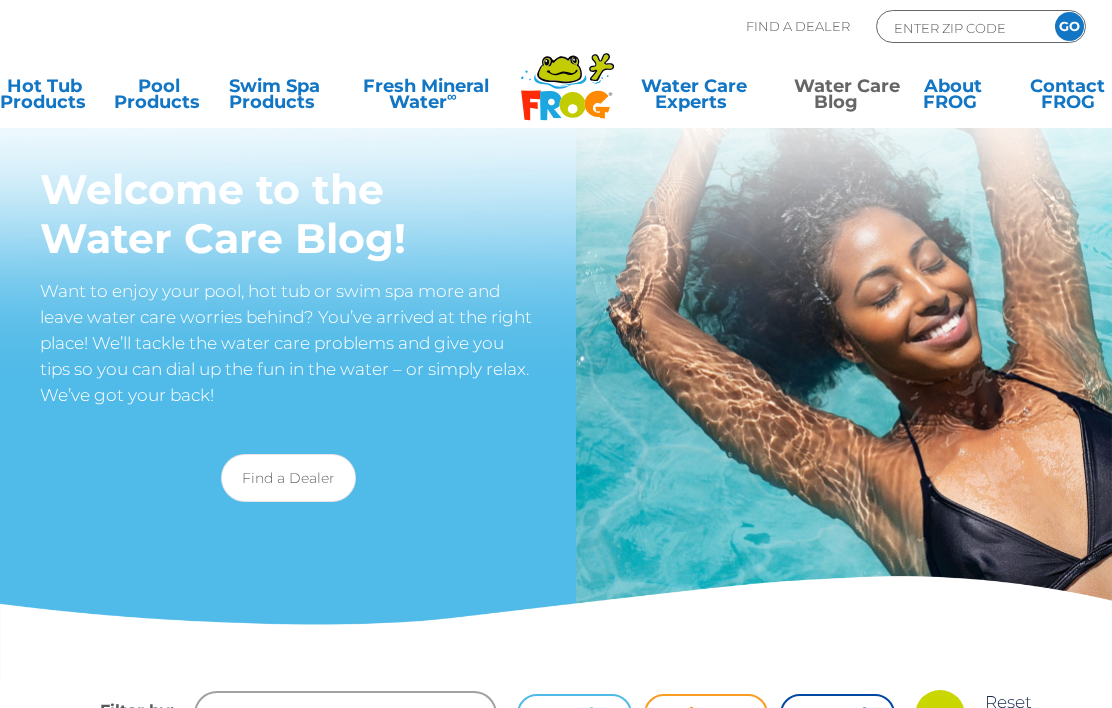 scroll, scrollTop: 0, scrollLeft: 0, axis: both 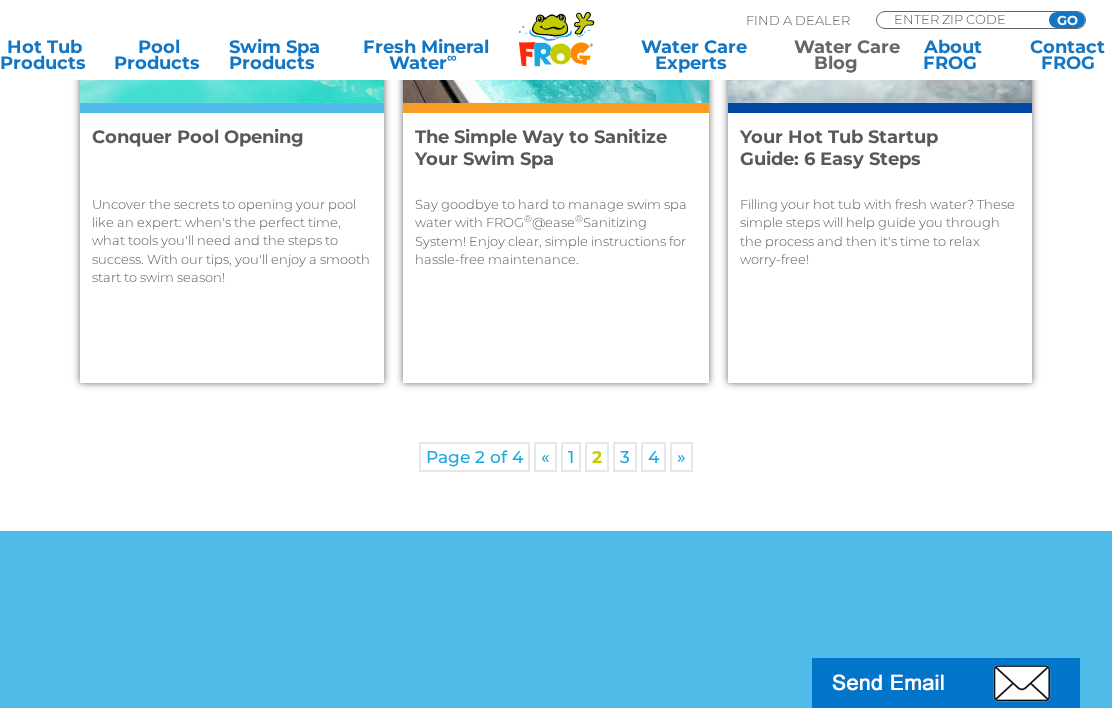 click on "3" at bounding box center [625, 457] 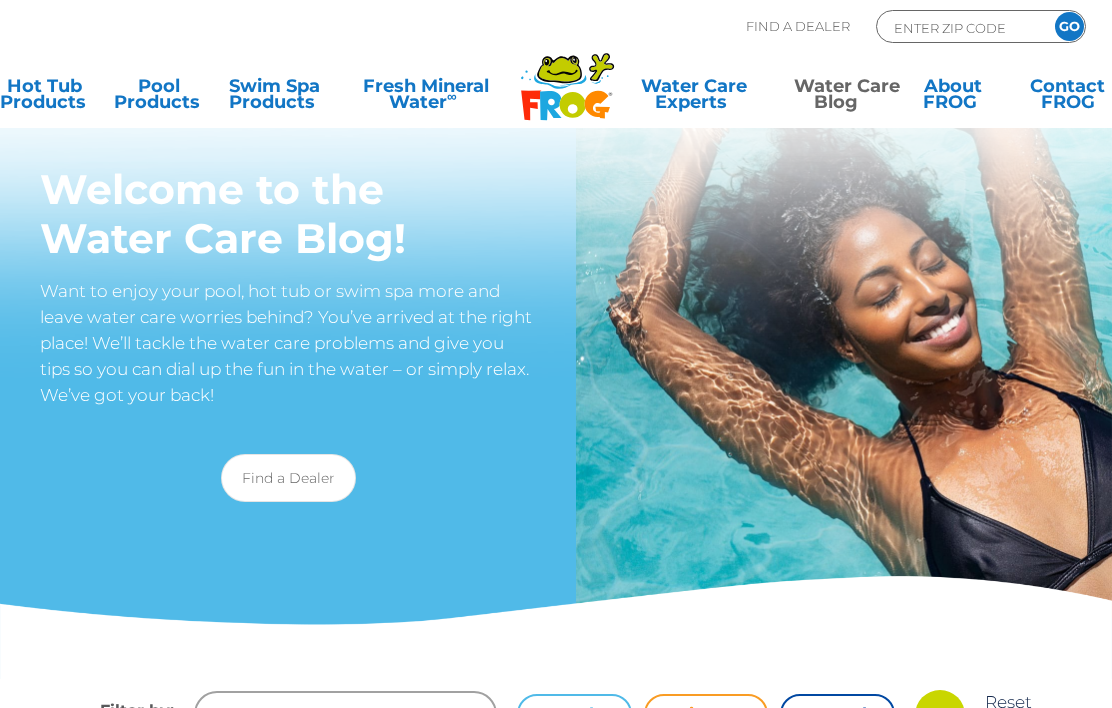 scroll, scrollTop: 0, scrollLeft: 0, axis: both 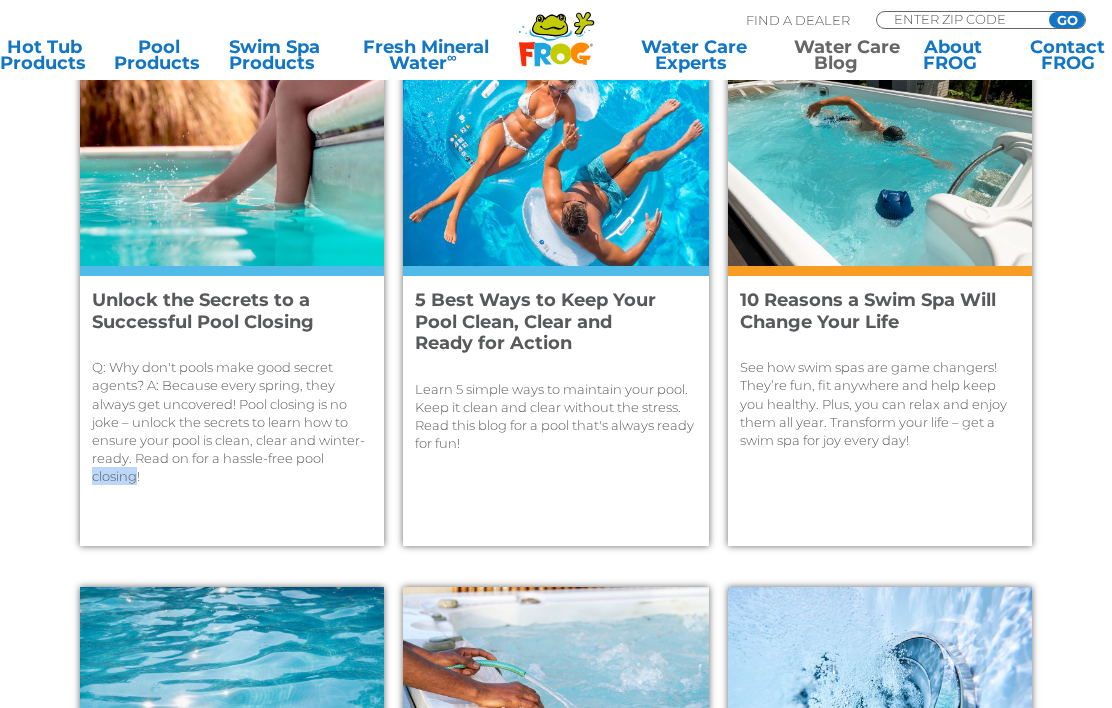 click on "Reset Filter by:
Tag
Mildew + Mold
Total Alkalinity
Chlorinator
Total Hardness
Chlorine
Sanitizer
Algae
Swim Spas
Maintain
Cloudy Water
Hot Tub Startup
Foam
Easy Steps
Fun Facts
Hot Tub
Green Water
swim spa
Tips + Tricks
health benefits
hydrotherapy
Too much chlorine or bromine
Hot Tub Cover
Water Balance
pH
Alkalinity
Hot Tub Problems
Hardness
All Categories Pool Swim Spa Hot Tub
Sort by: Date Title
GO
Unlock the Secrets to a Successful Pool Closing 5 Best Ways to Keep Your Pool Clean, Clear and Ready for Action When It’s Time to Purge Your Hot Tub" at bounding box center (556, 1069) 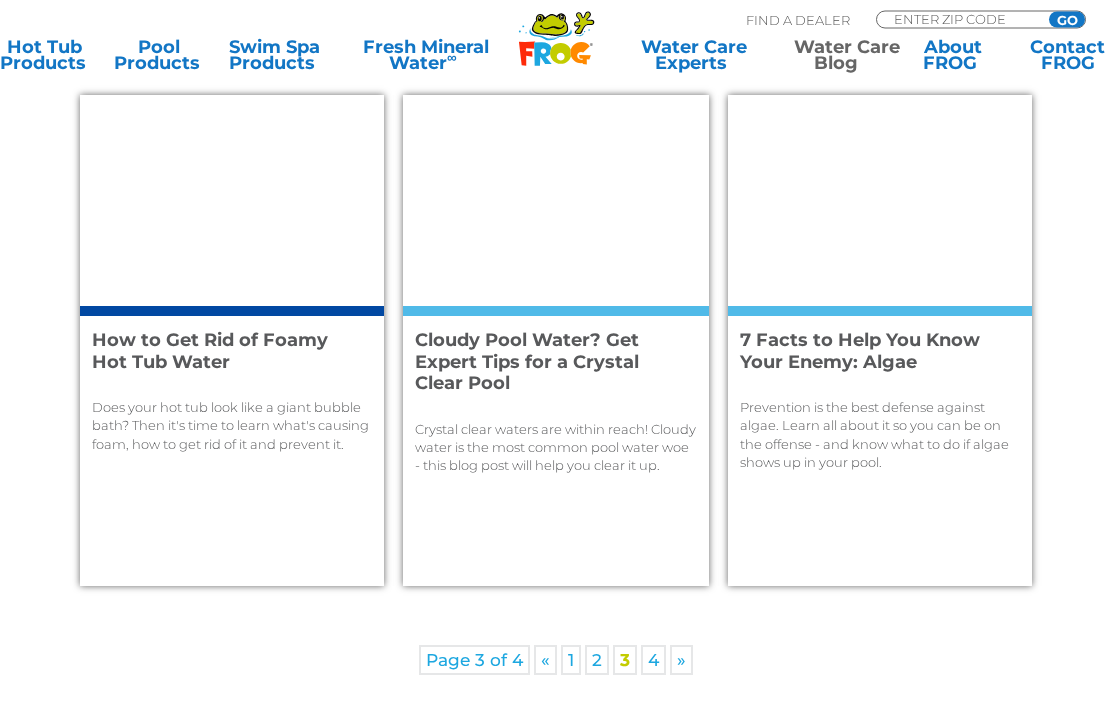scroll, scrollTop: 2279, scrollLeft: 0, axis: vertical 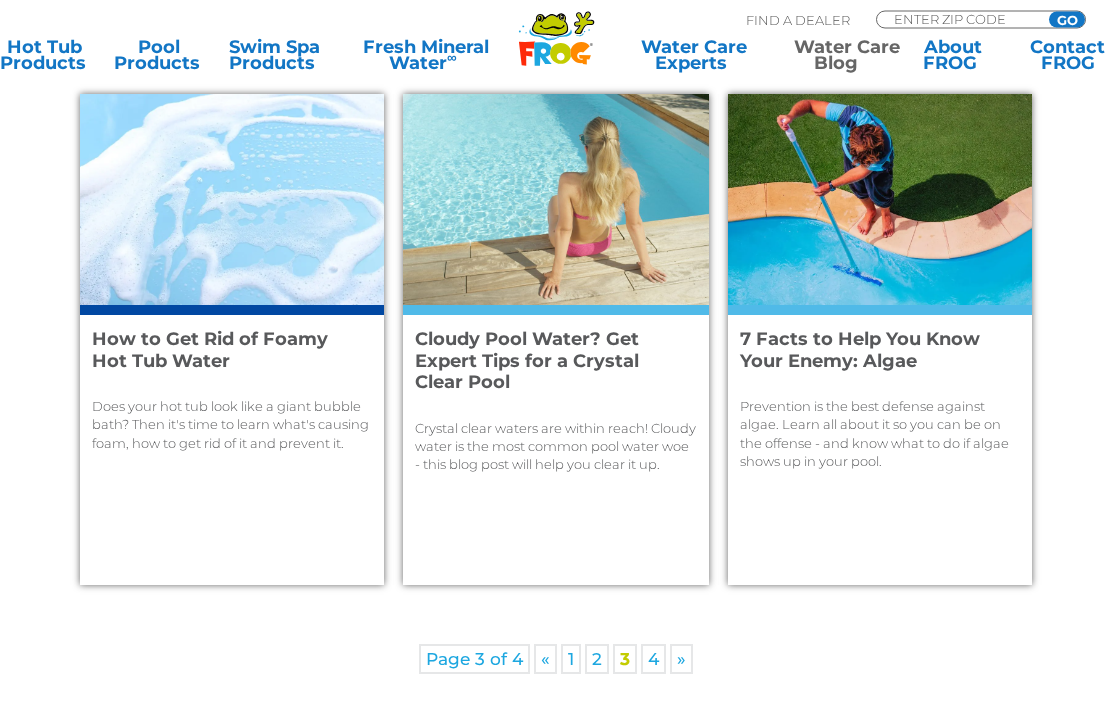 click on "4" at bounding box center (653, 660) 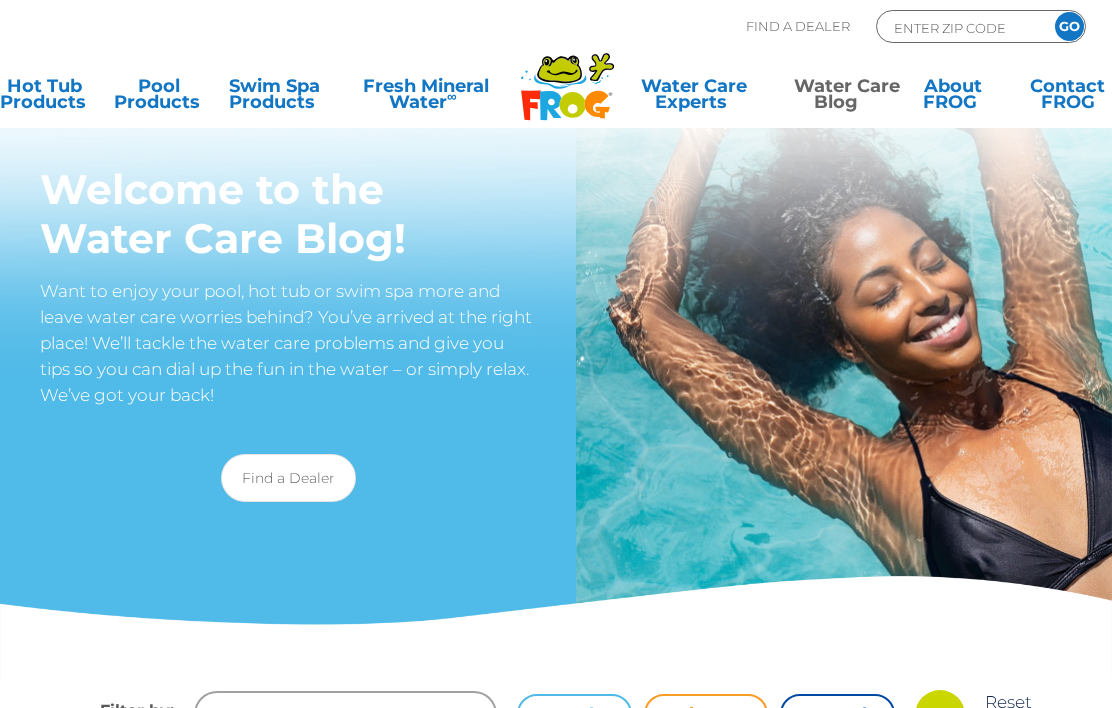 scroll, scrollTop: 0, scrollLeft: 0, axis: both 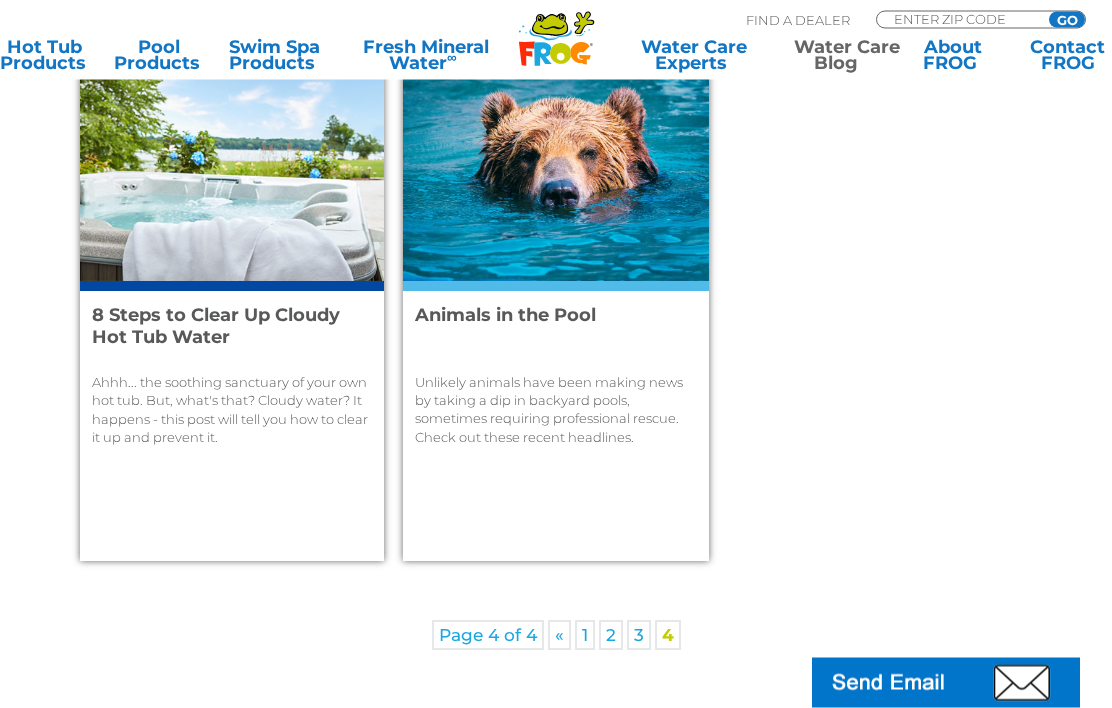 click on "2" at bounding box center (611, 636) 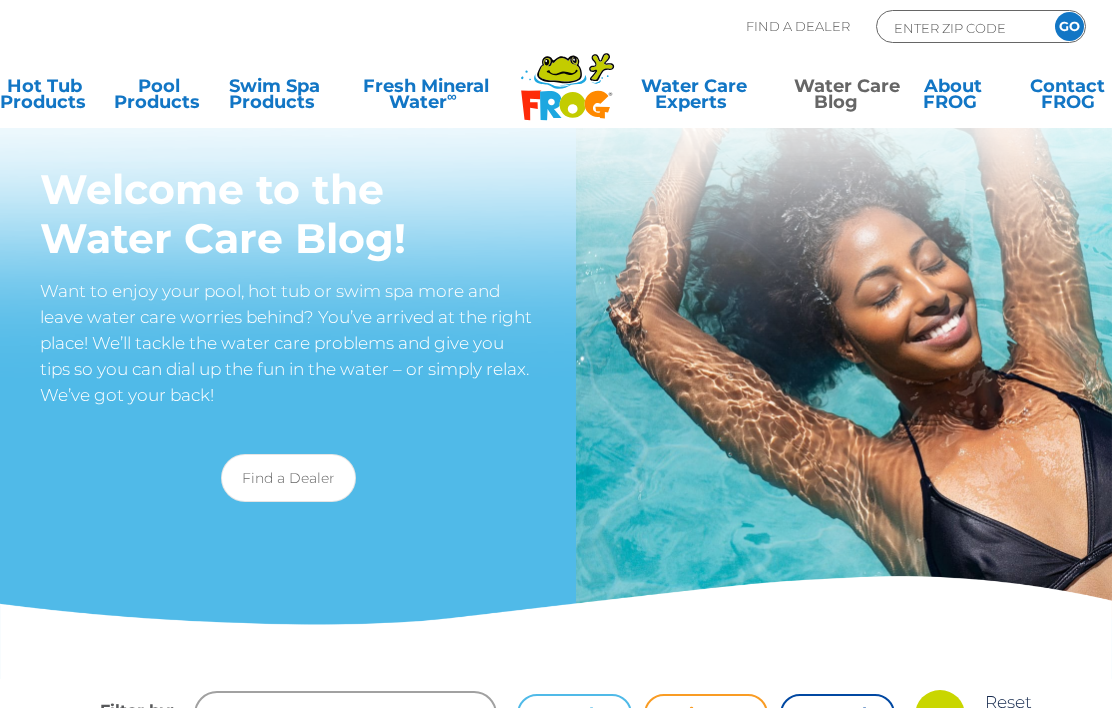 scroll, scrollTop: 0, scrollLeft: 0, axis: both 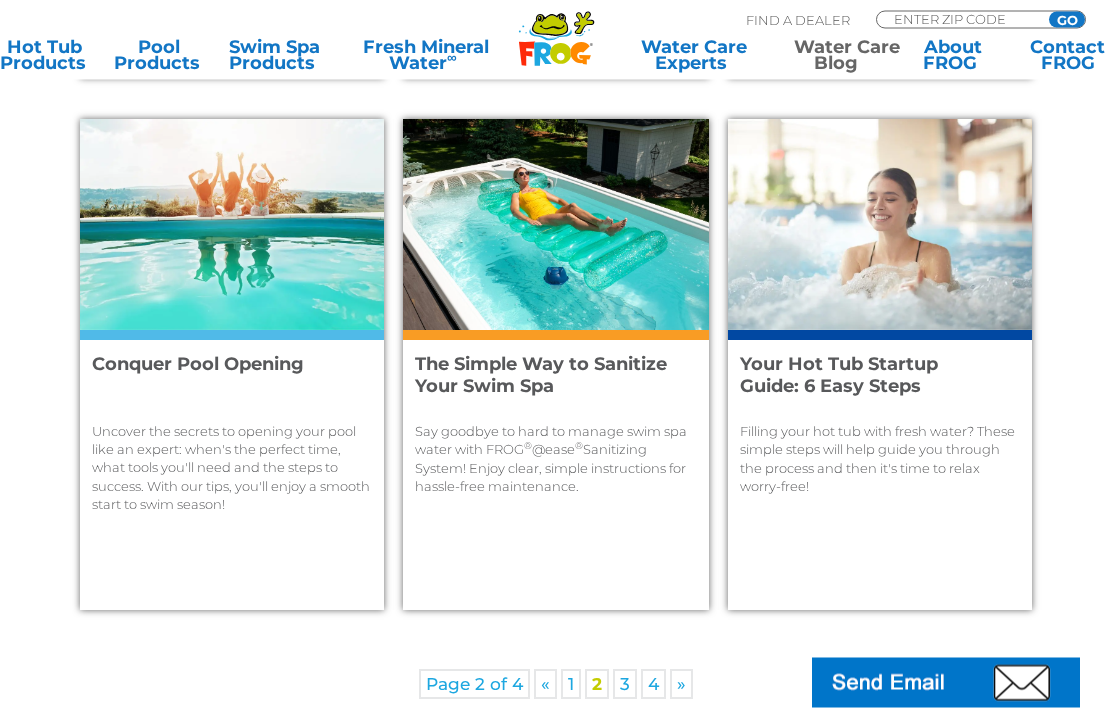 click on "Your Hot Tub Startup Guide: 6 Easy Steps" at bounding box center [869, 376] 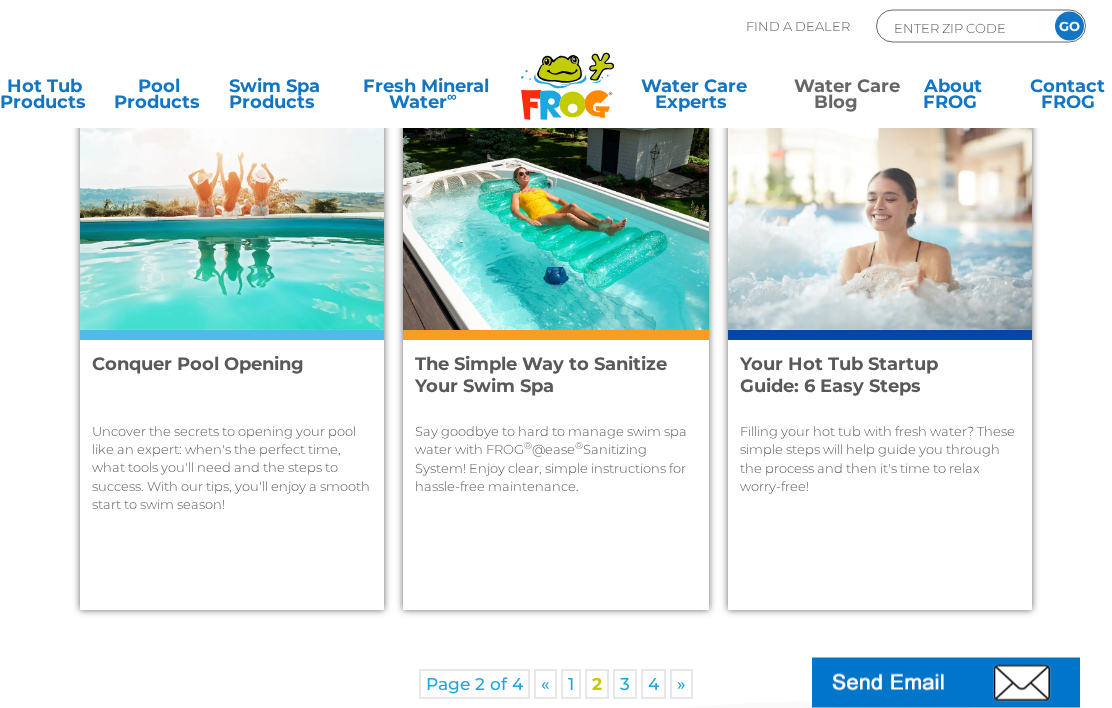 scroll, scrollTop: 2342, scrollLeft: 0, axis: vertical 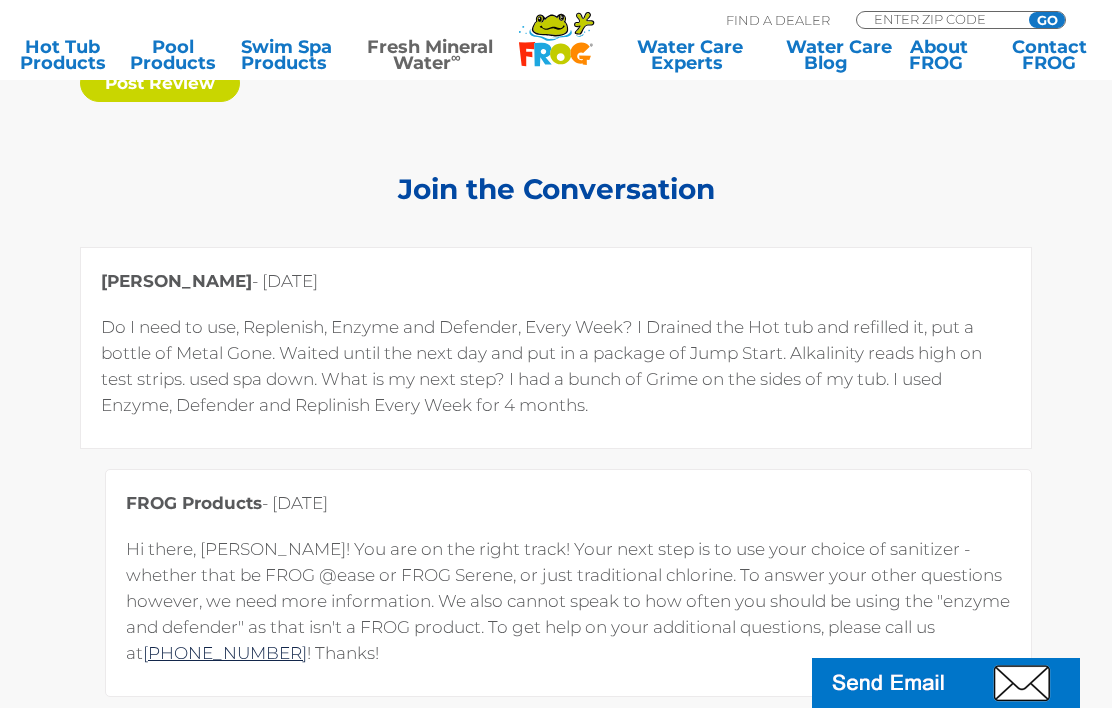 click on "Fresh Mineral  Water ∞" at bounding box center (430, 55) 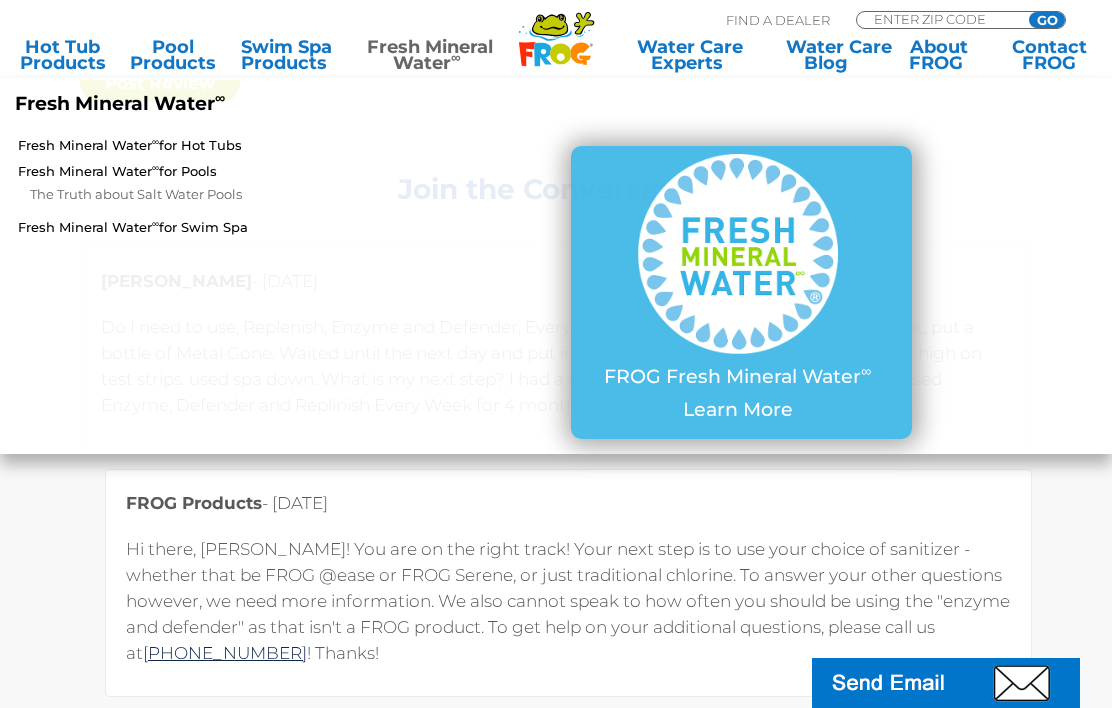 click on "MENU MENU Hot Tub  Products
All Hot Tub Products
FROG @ease – SmartChlor FROG @ease Floating System FROG @ease In-Line System FROG @ease 2-in-1 Water Care FROG @ease for Bullfrog Spas FROG @ease for Jacuzzi Hot Tubs FROG @ease for Sundance Spas FROG @ease for Floating Weir FROG @ease Test Strips
FROG Serene – Bromine FROG Serene Floating System FROG Serene In-Line System FROG Test Strips for Hot Tubs
Hot Tub Support Chemicals FROG Filter Mate FROG Jump Start FROG Maintain
FROG Fresh Mineral Water ∞
Learn More
FROG Water Care BLOG
How to Conquer Common Hot Tub Mistakes
Everything You Need to Know About Foamy Hot Tub Water
Pool  Products
All Pool Products
2K to 5K Gallons  Flippin’ FROG 5K to 10K Gallons Flippin' FROG XL
Up to 25K Gallons POOL FROG Model 6100 FROG Leap FROG Pool Tender INSTANT FROG Up to 40K Gallons" at bounding box center (556, 49) 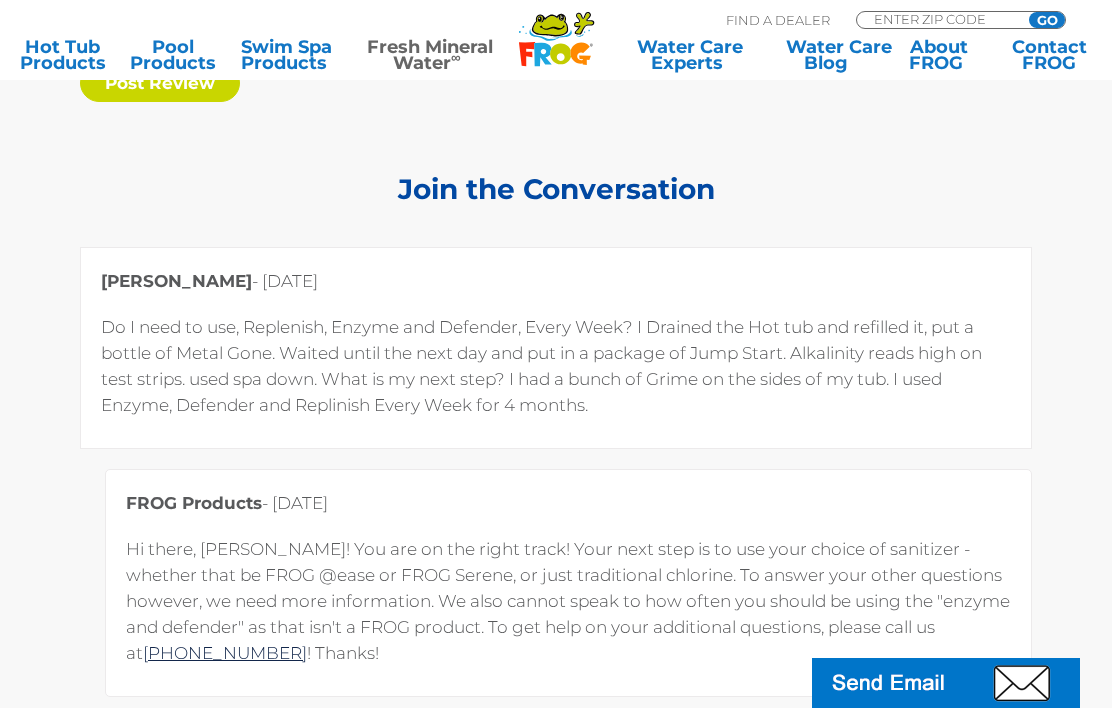 click on "Fresh Mineral  Water ∞" at bounding box center (430, 55) 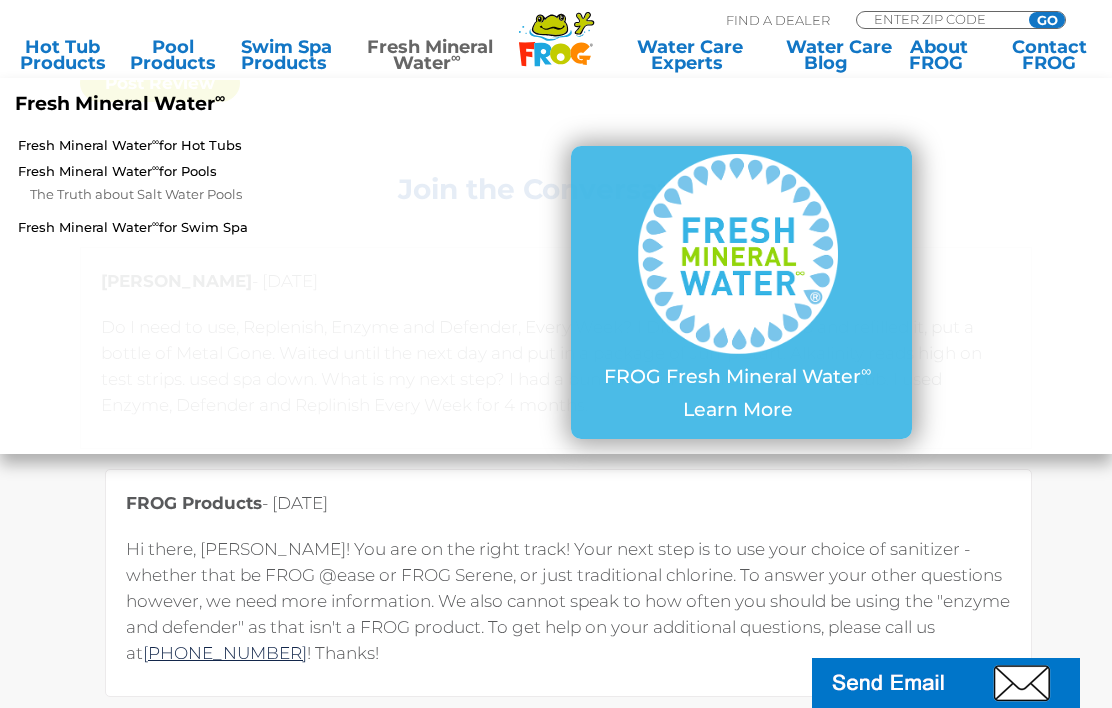 click on "Fresh Mineral Water ∞  for Hot Tubs" at bounding box center [194, 145] 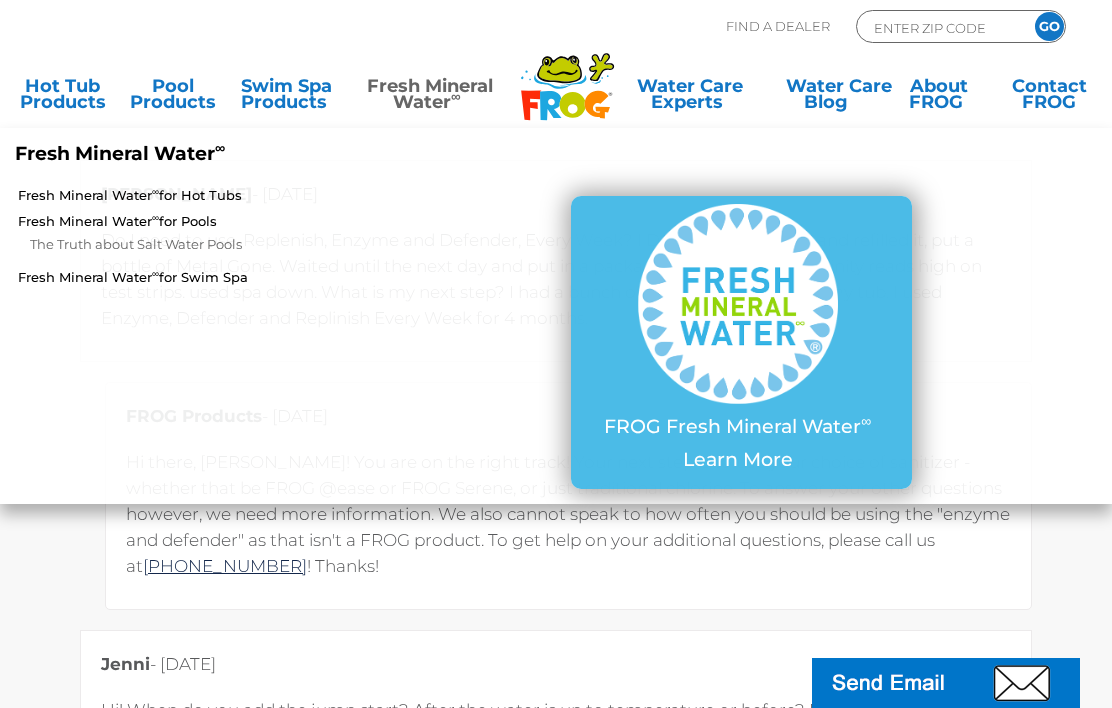 scroll, scrollTop: 0, scrollLeft: 0, axis: both 